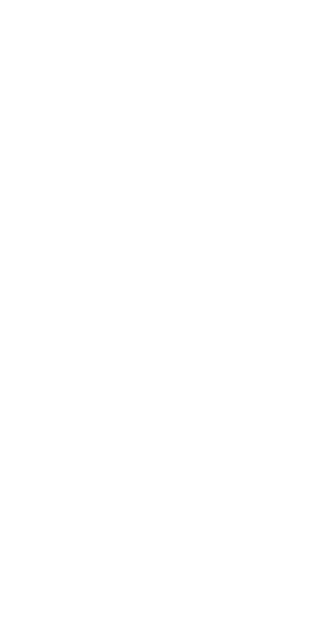 scroll, scrollTop: 0, scrollLeft: 0, axis: both 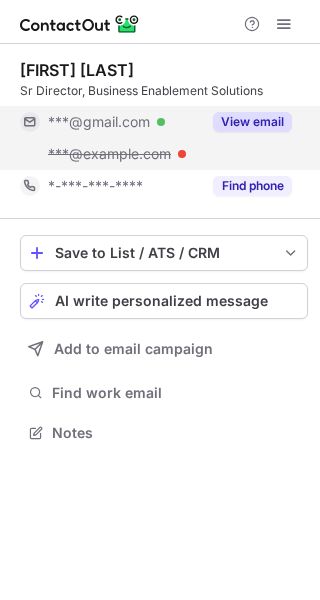 click on "View email" at bounding box center [252, 122] 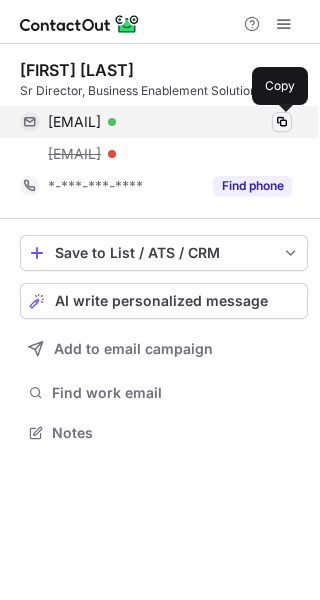 click at bounding box center [282, 122] 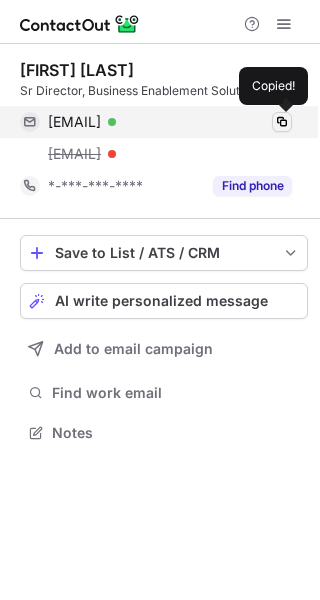 click at bounding box center (282, 122) 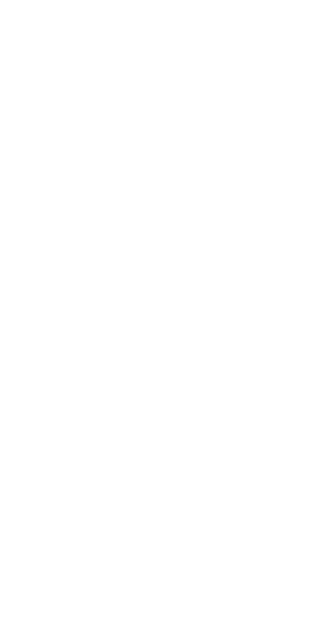 scroll, scrollTop: 0, scrollLeft: 0, axis: both 